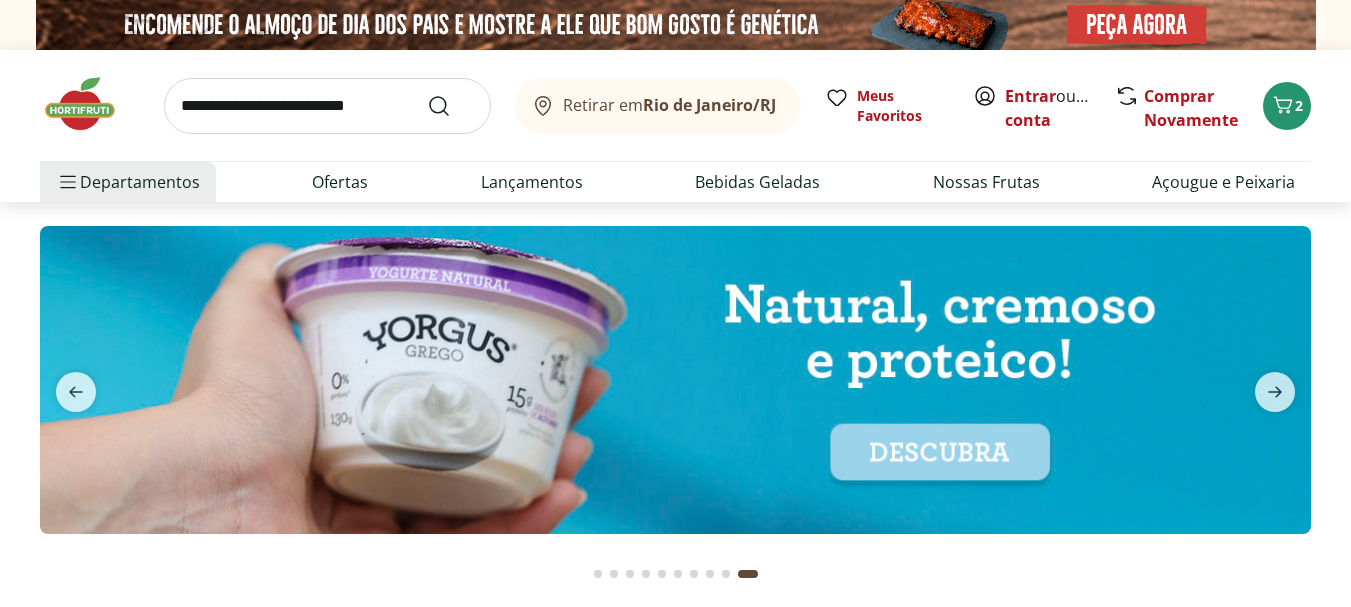scroll, scrollTop: 0, scrollLeft: 0, axis: both 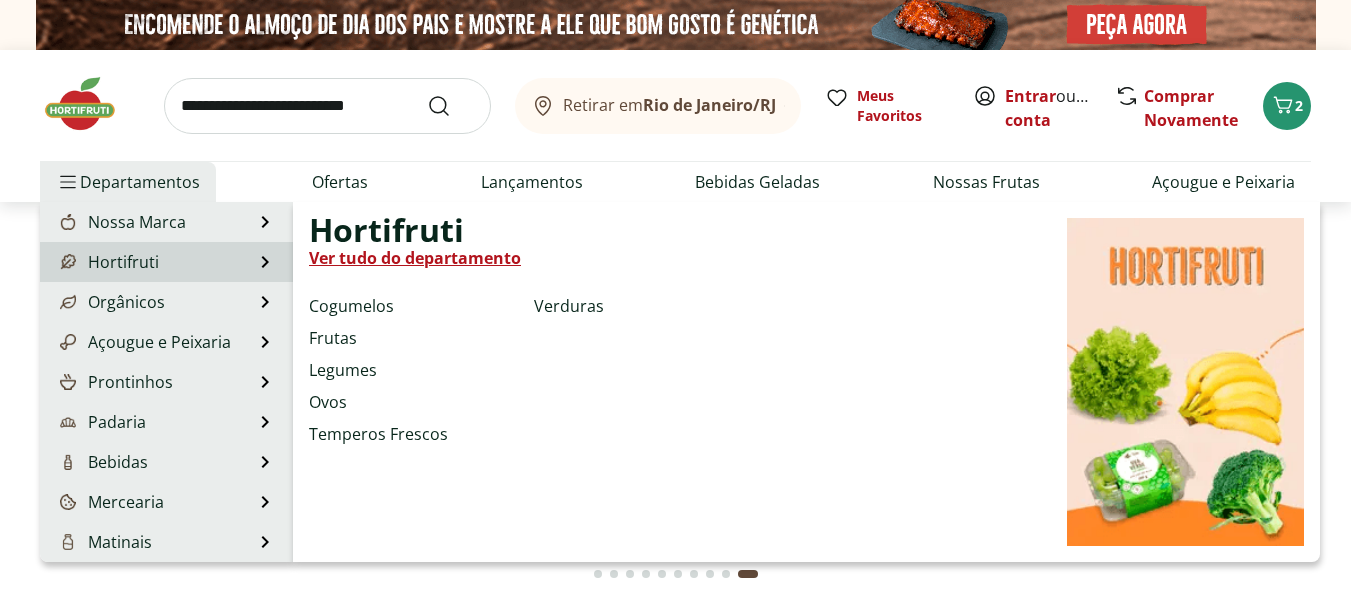 click on "Hortifruti Hortifruti Ver tudo do departamento Cogumelos Frutas Legumes Ovos Temperos Frescos Verduras" at bounding box center (166, 262) 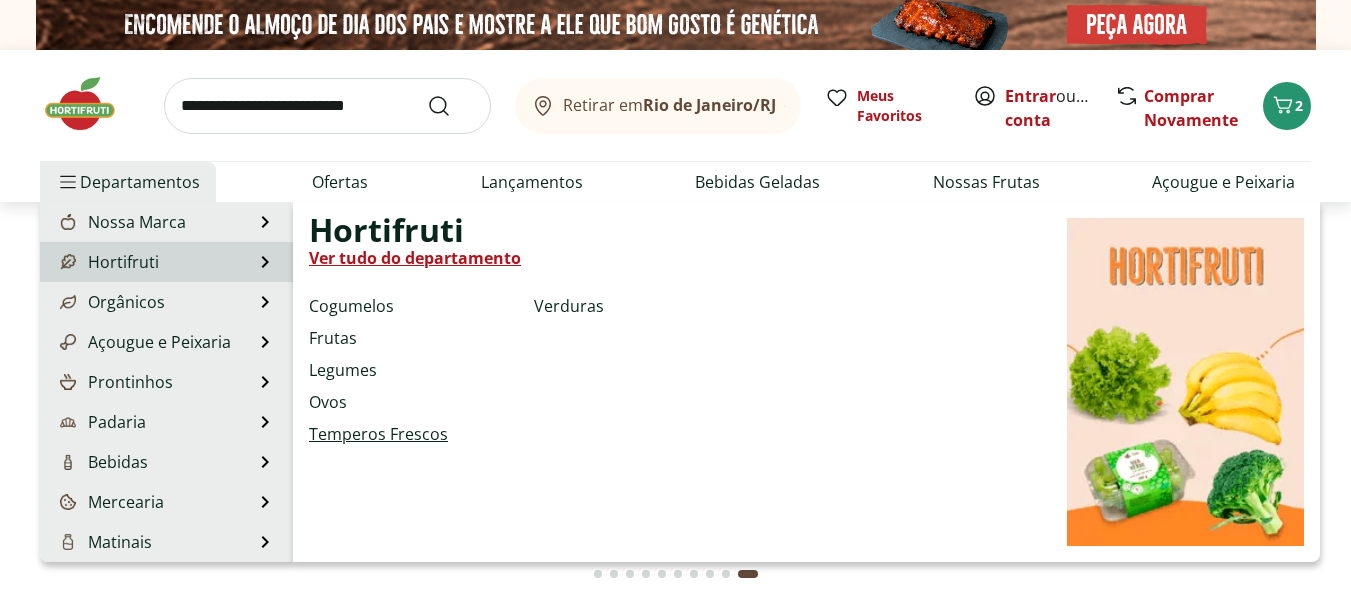 click on "Temperos Frescos" at bounding box center (378, 434) 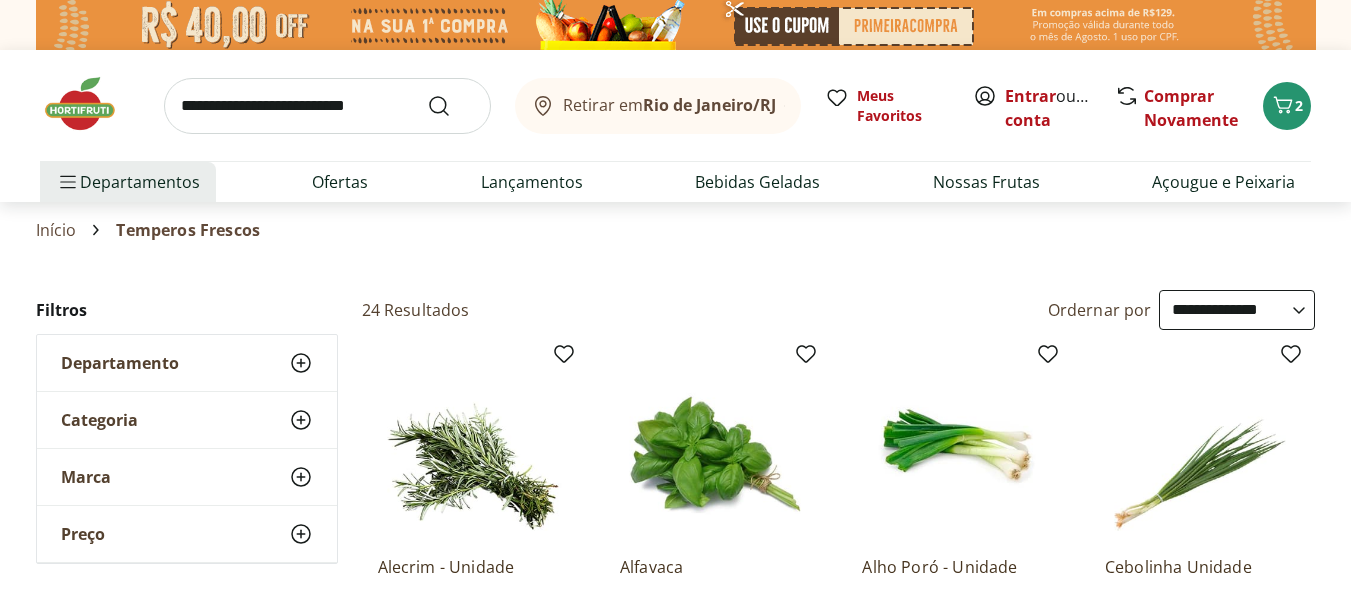 select on "**********" 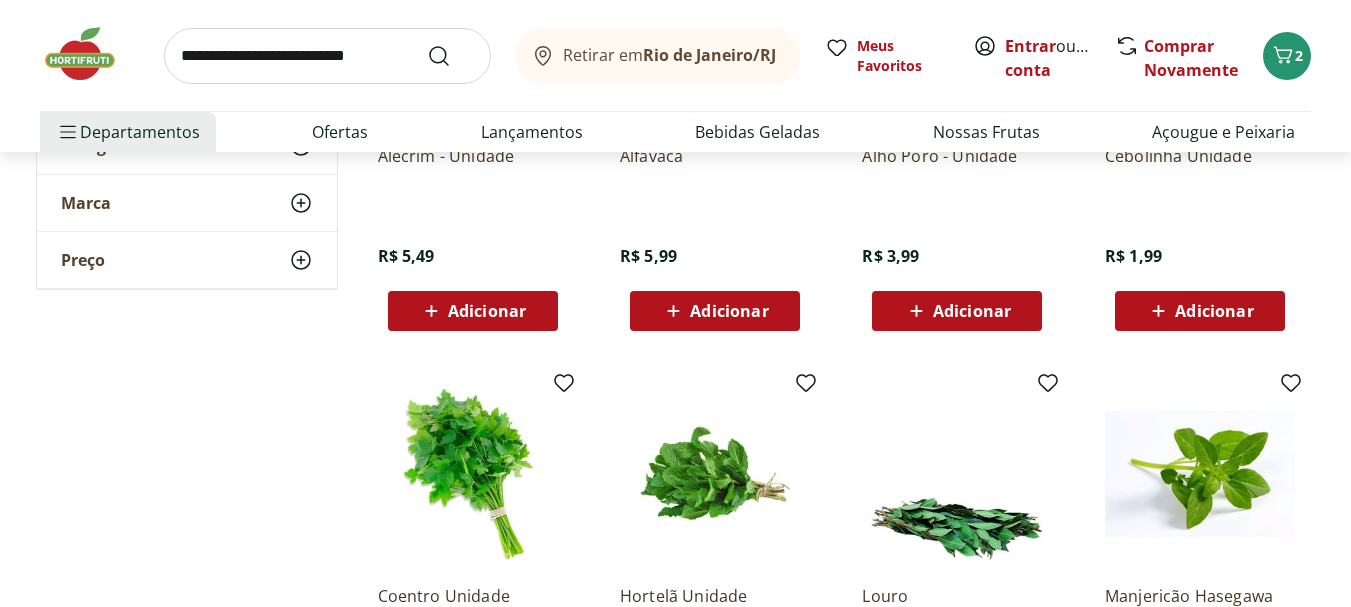 scroll, scrollTop: 0, scrollLeft: 0, axis: both 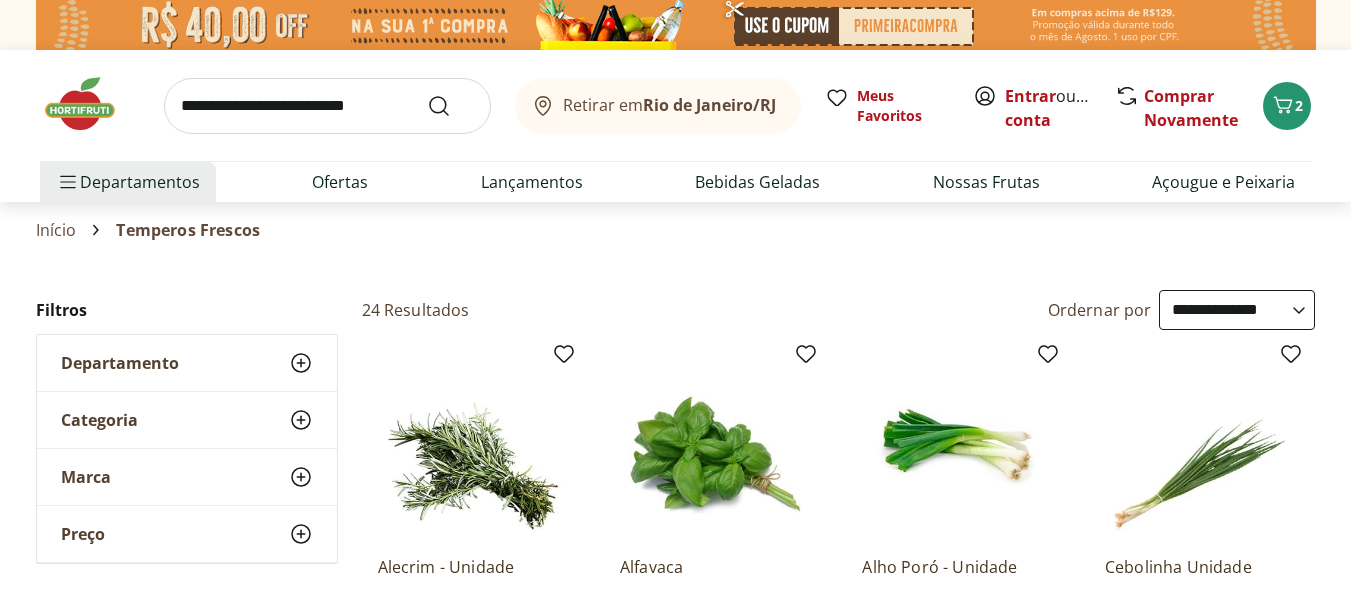click on "**********" at bounding box center [1237, 310] 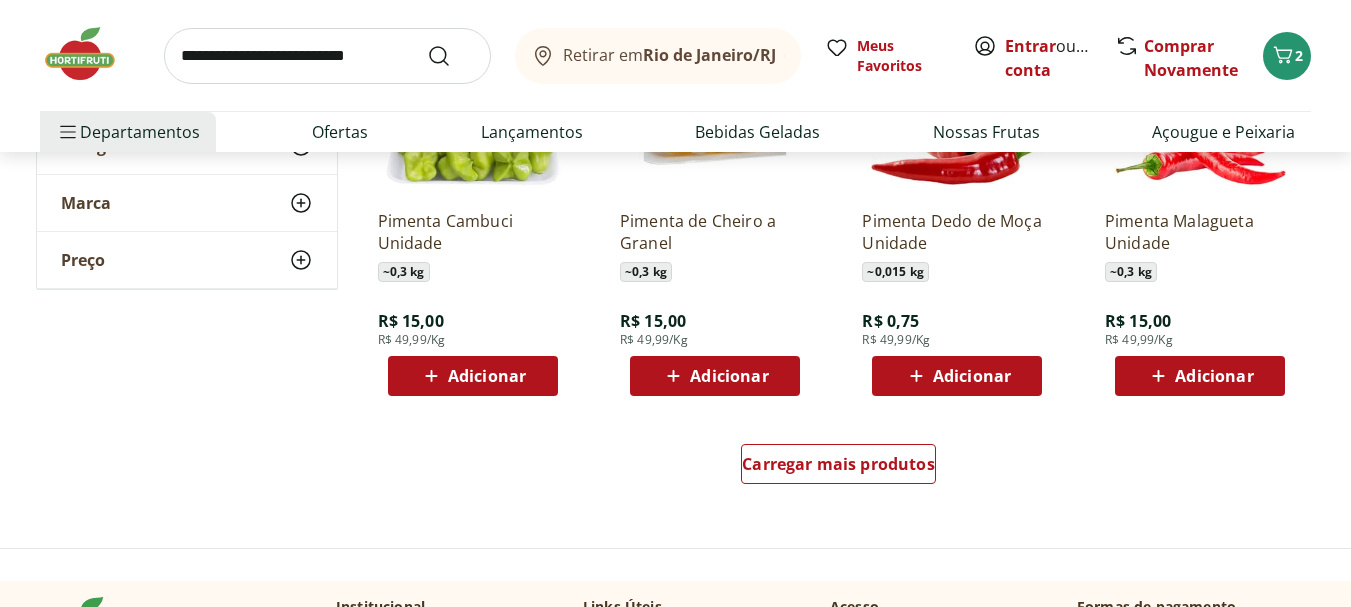 scroll, scrollTop: 1154, scrollLeft: 0, axis: vertical 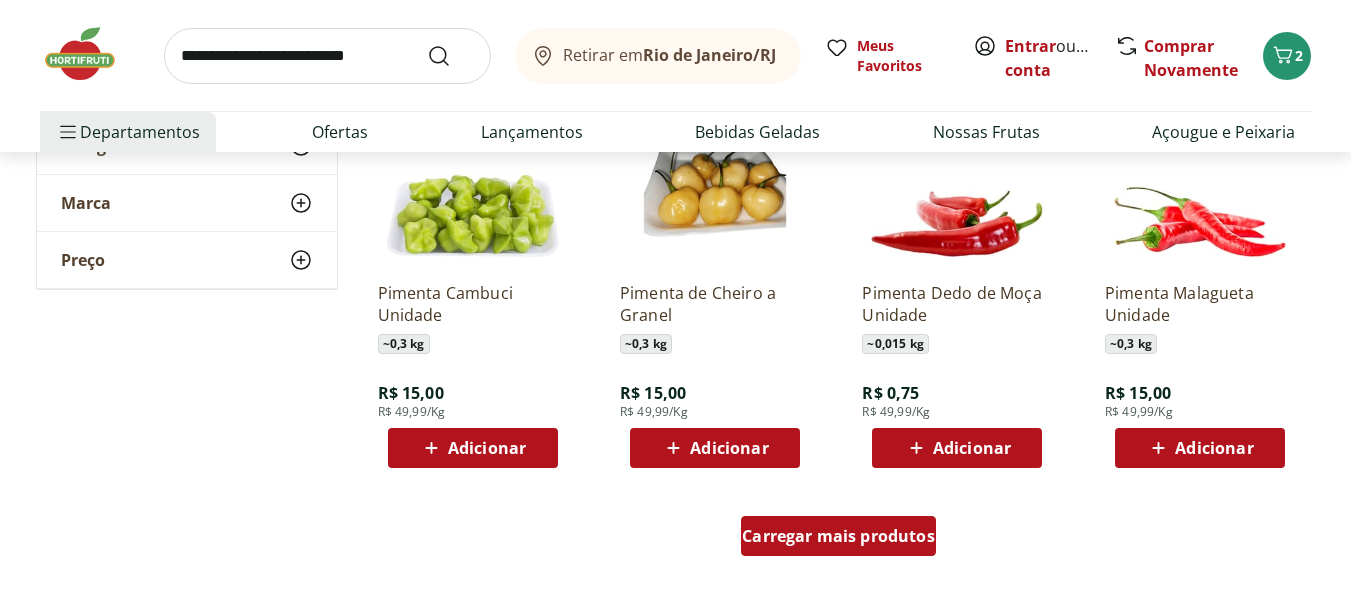 click on "Carregar mais produtos" at bounding box center (838, 536) 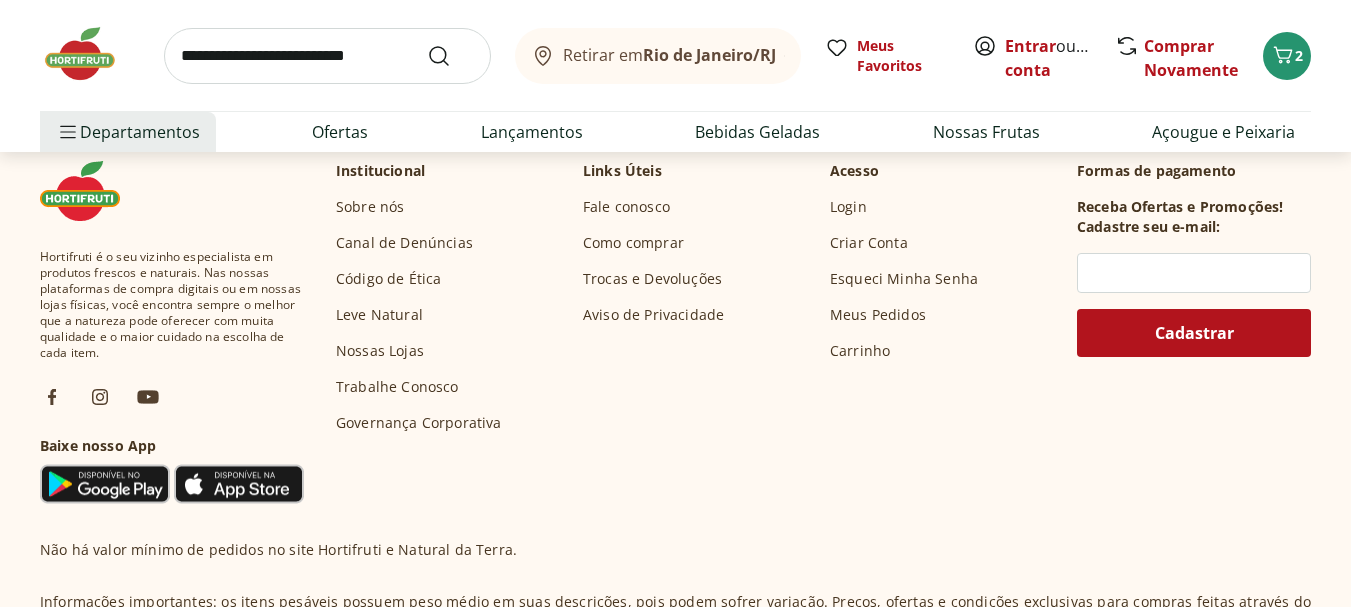 scroll, scrollTop: 3171, scrollLeft: 0, axis: vertical 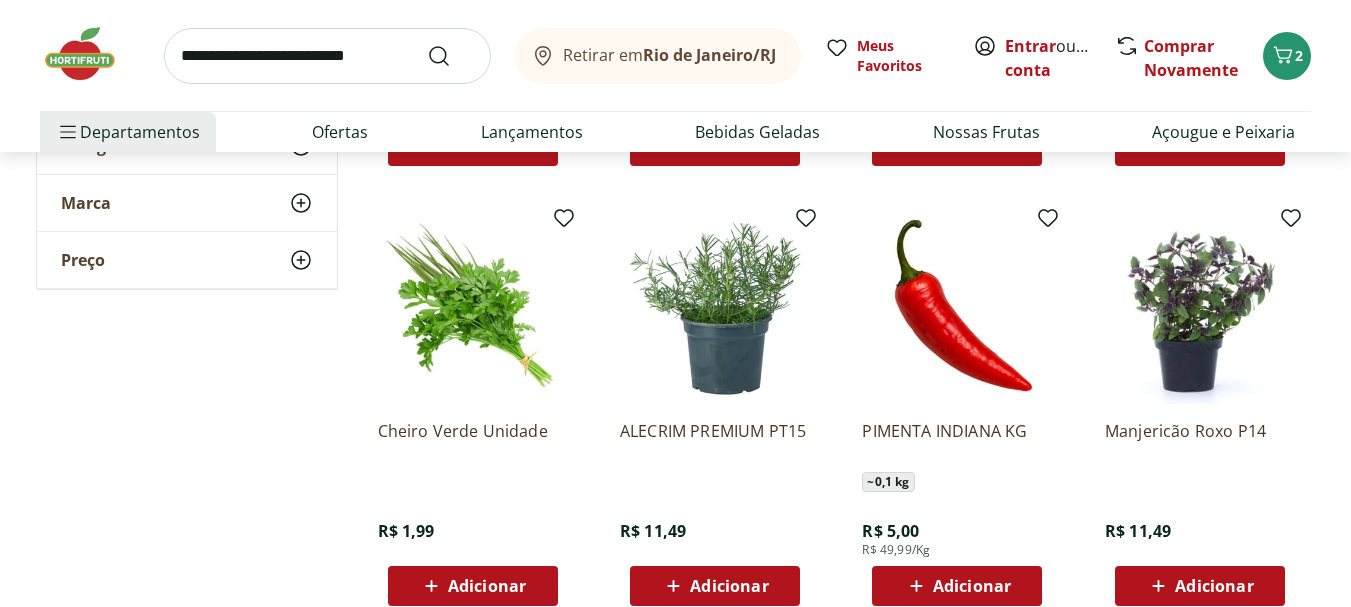 click on "PIMENTA INDIANA KG" at bounding box center [957, 442] 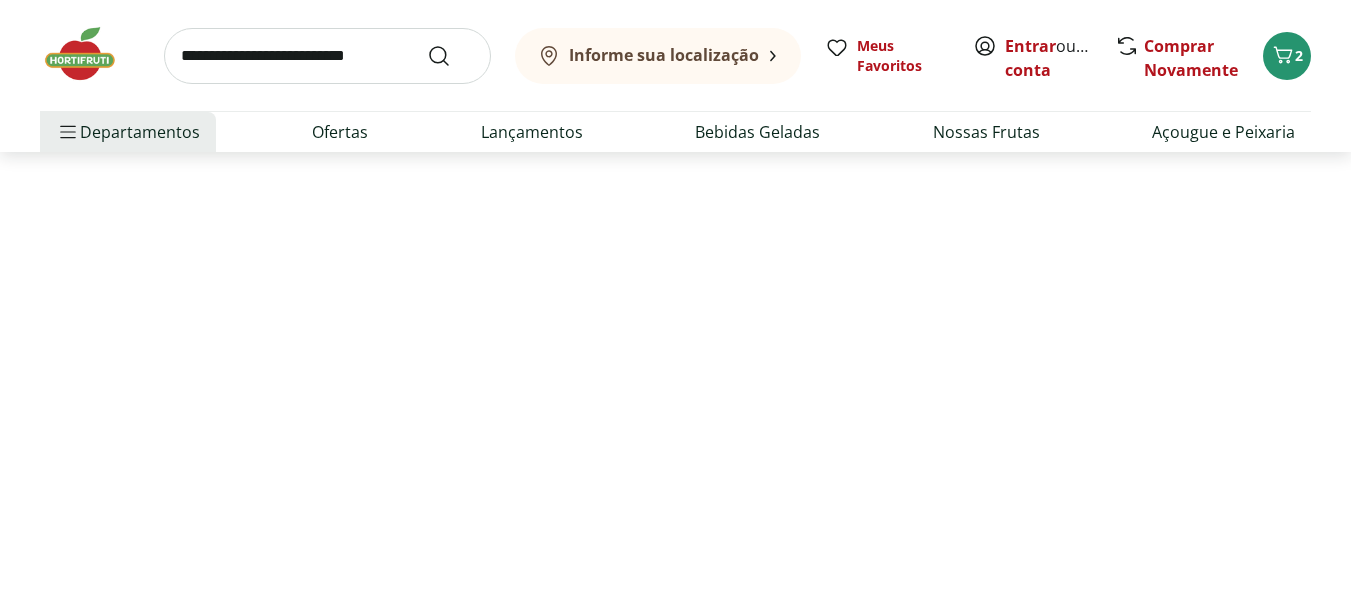scroll, scrollTop: 0, scrollLeft: 0, axis: both 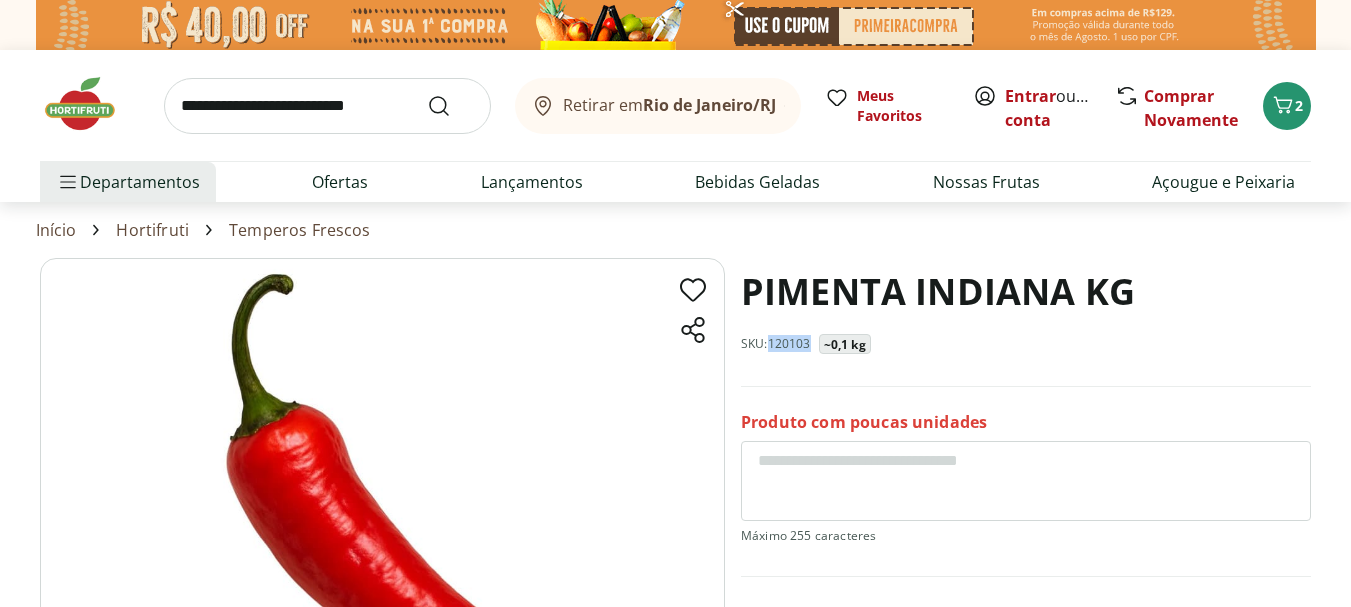 drag, startPoint x: 810, startPoint y: 344, endPoint x: 773, endPoint y: 348, distance: 37.215588 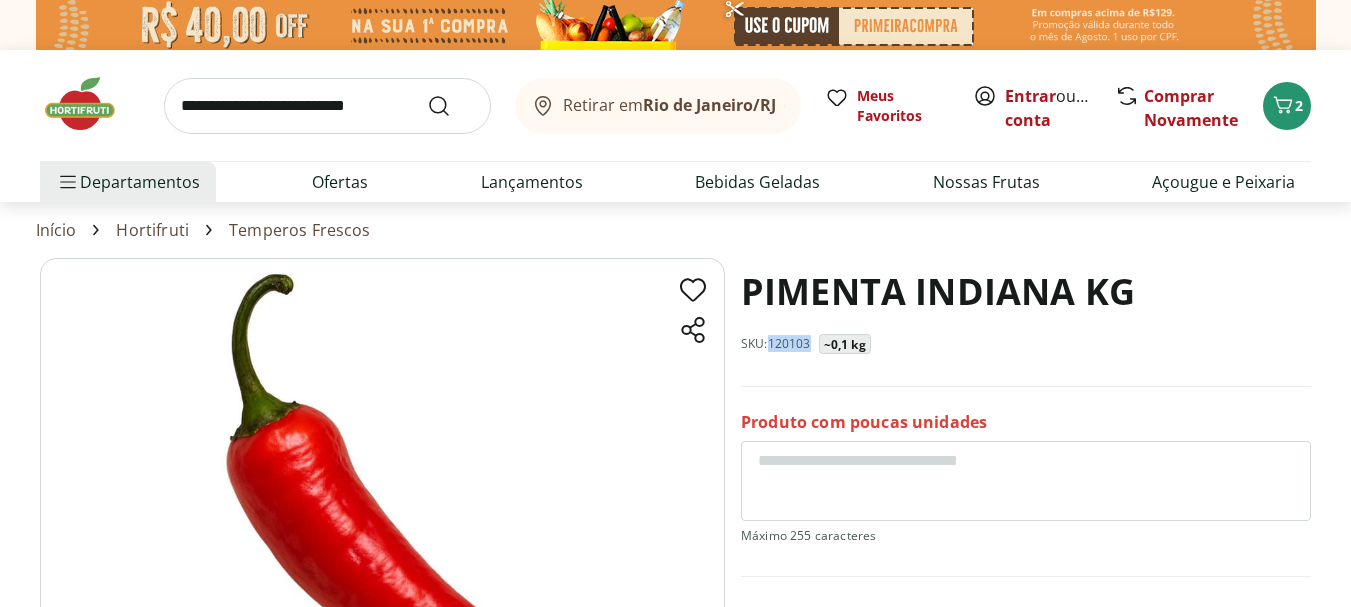copy on "120103" 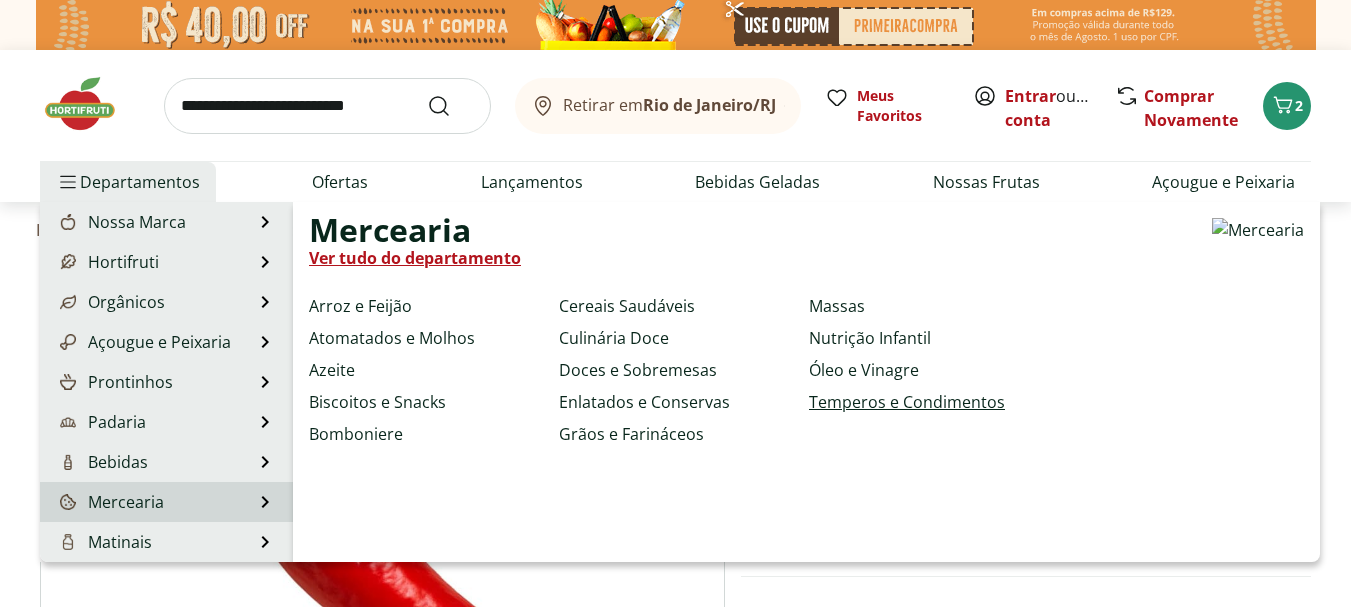 click on "Temperos e Condimentos" at bounding box center (907, 402) 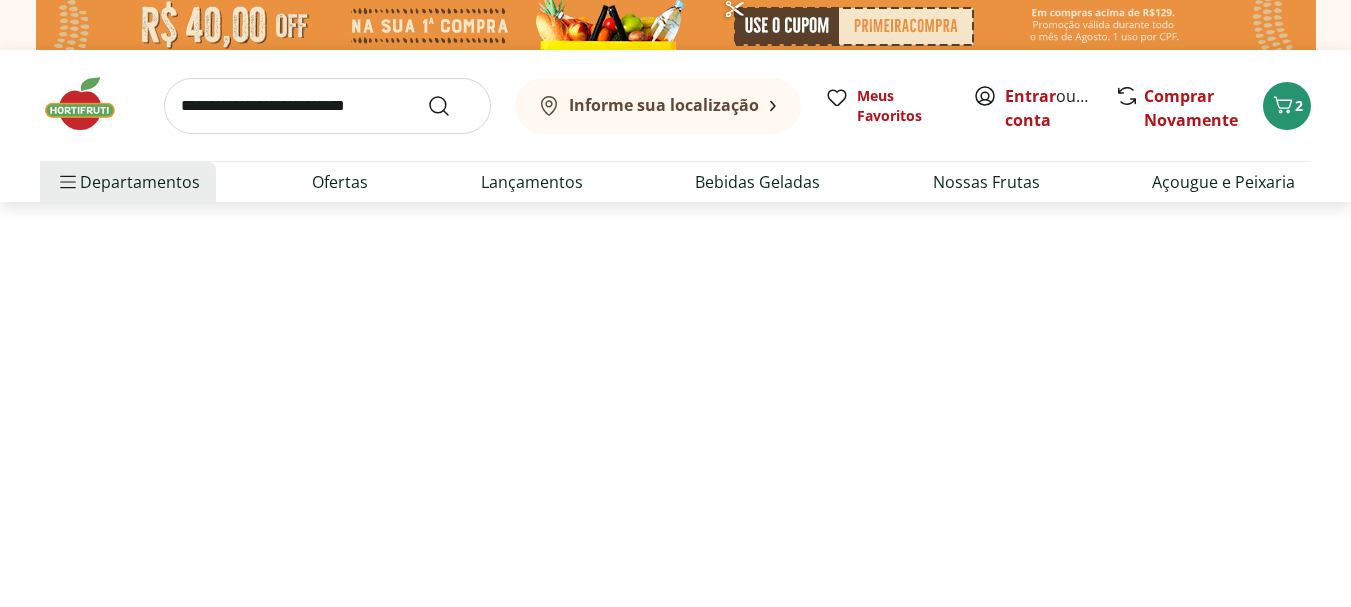select on "**********" 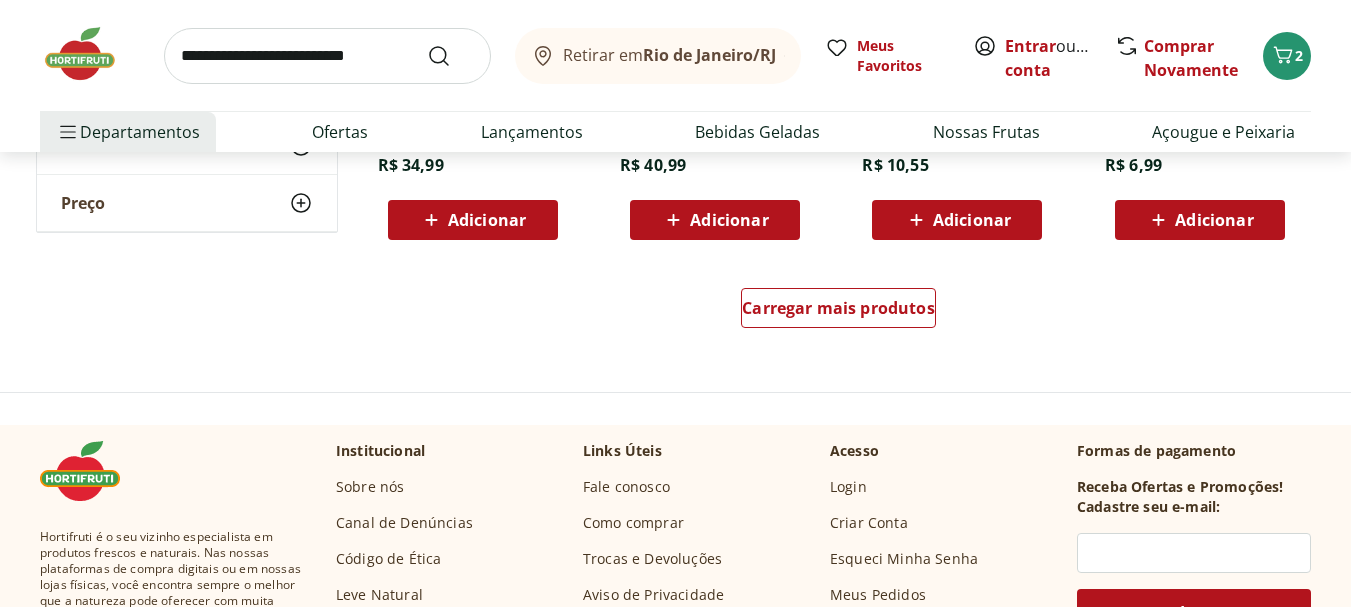 scroll, scrollTop: 1150, scrollLeft: 0, axis: vertical 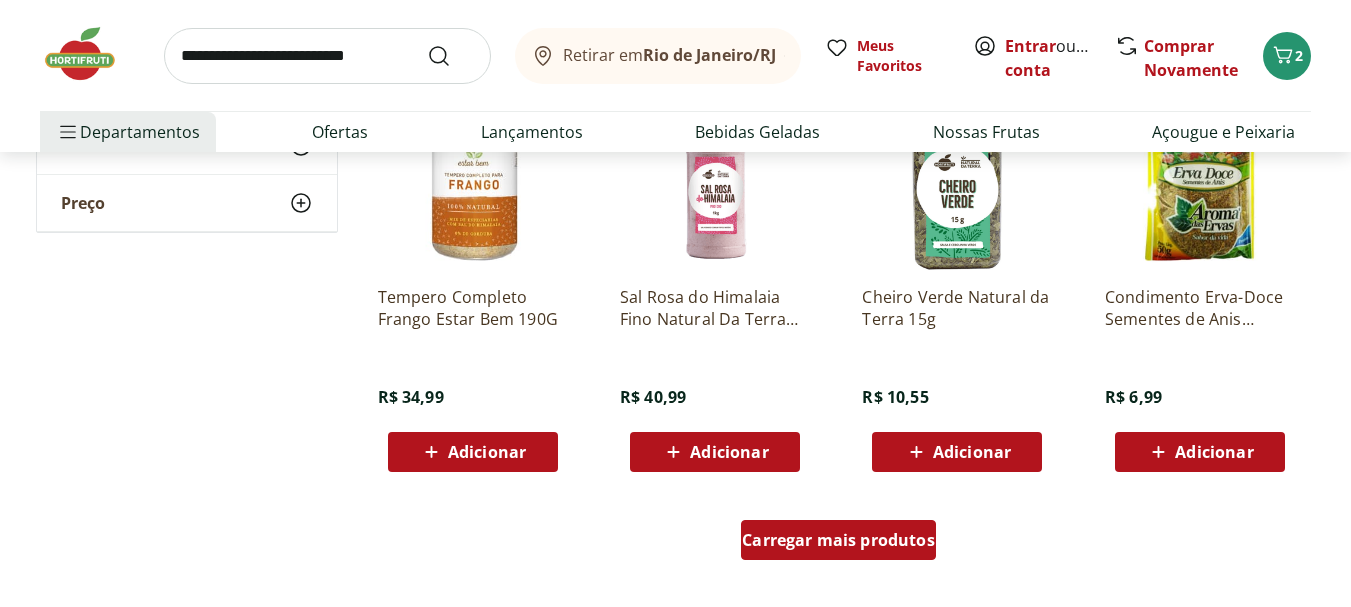 click on "Carregar mais produtos" at bounding box center (838, 540) 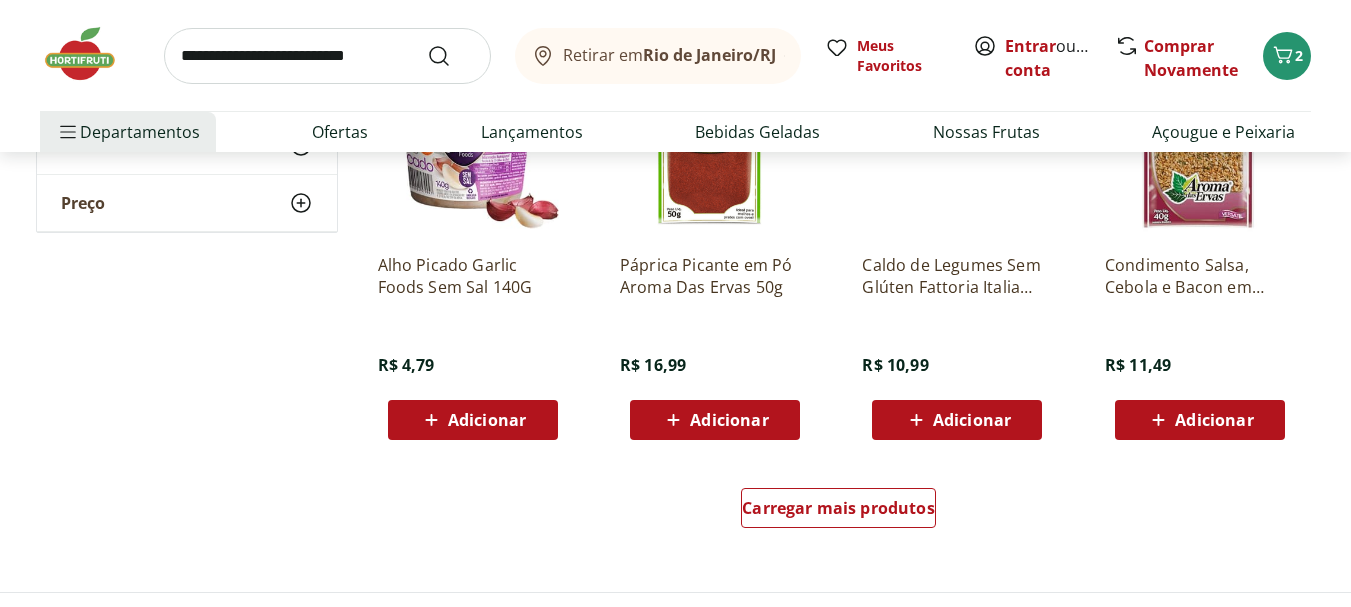 scroll, scrollTop: 2445, scrollLeft: 0, axis: vertical 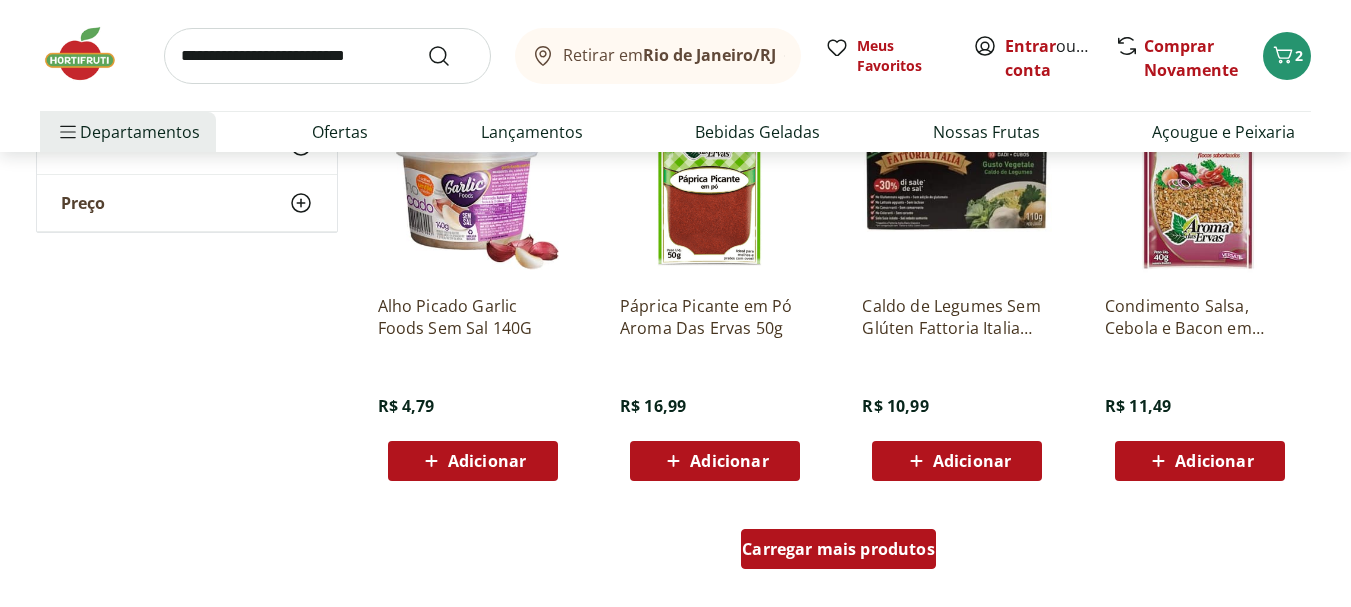 click on "Carregar mais produtos" at bounding box center [838, 549] 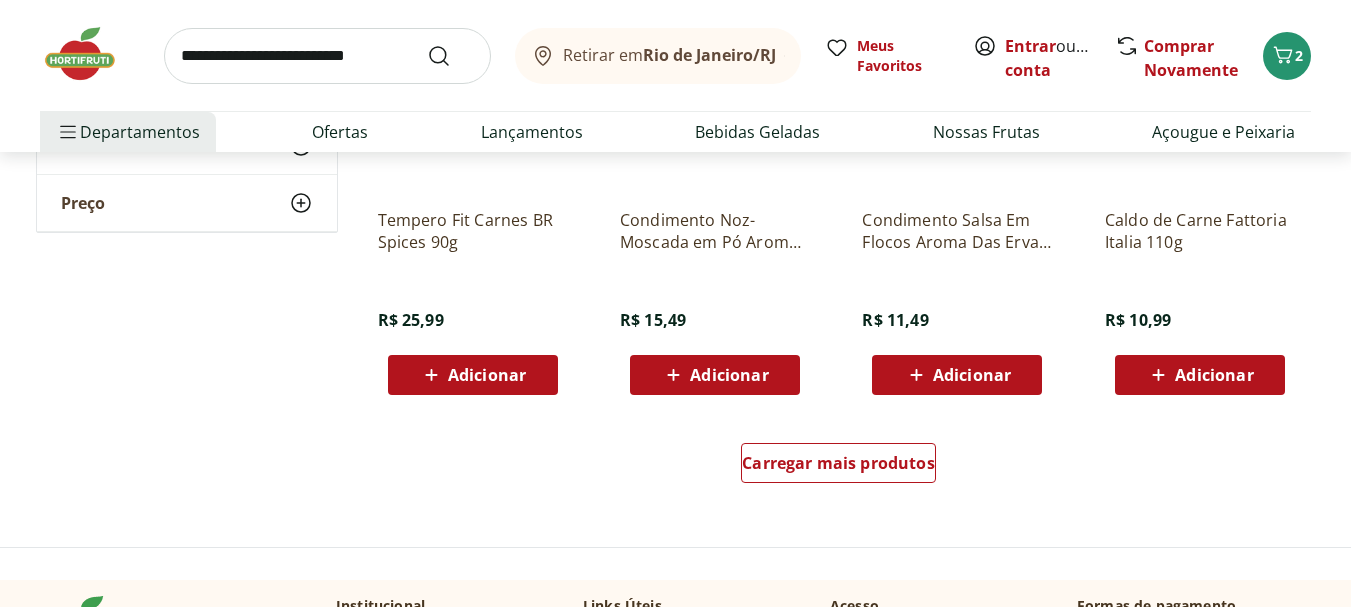 scroll, scrollTop: 3740, scrollLeft: 0, axis: vertical 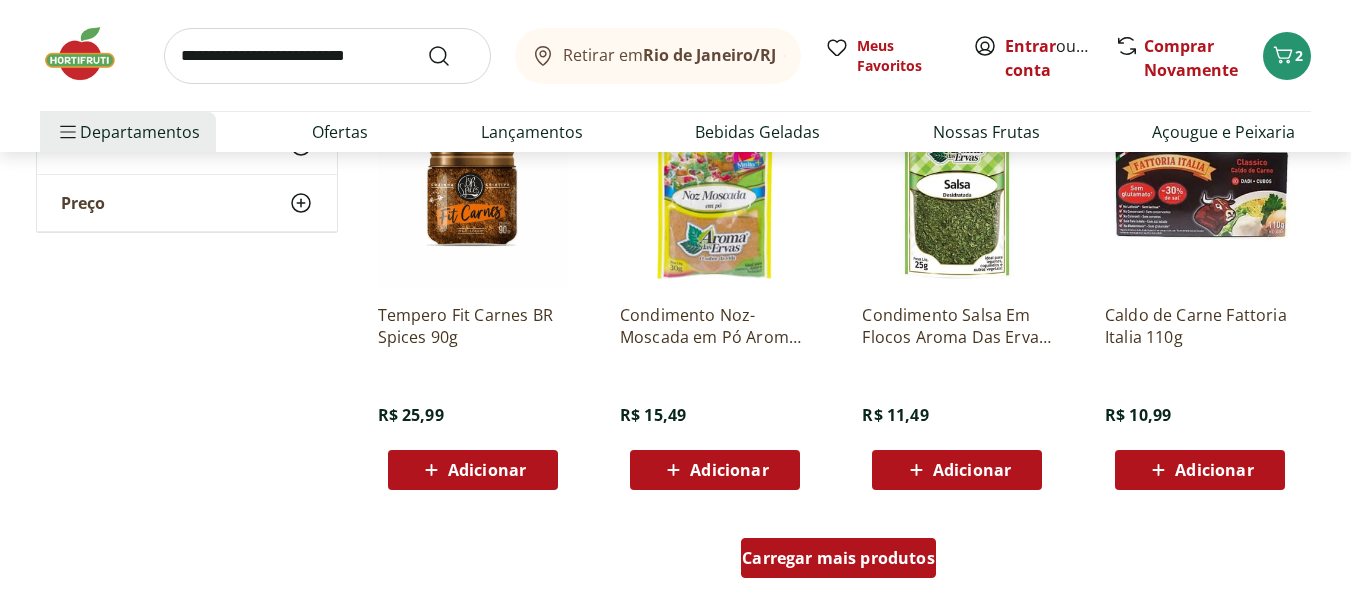 click on "Carregar mais produtos" at bounding box center [838, 558] 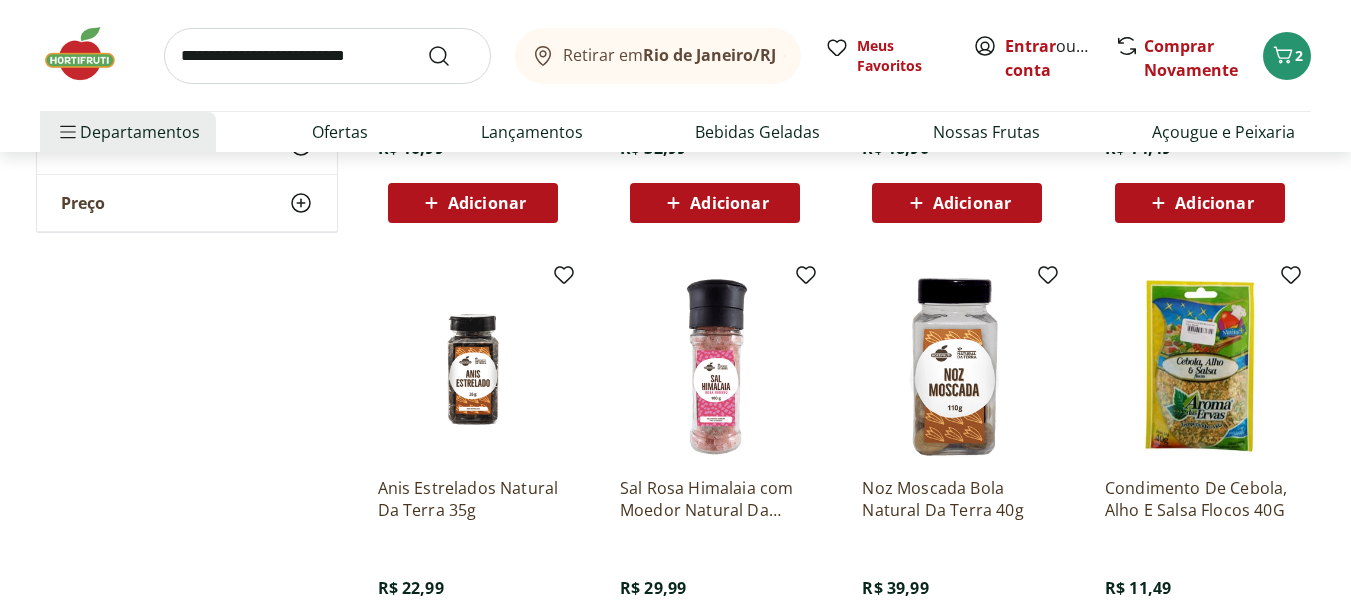 scroll, scrollTop: 4444, scrollLeft: 0, axis: vertical 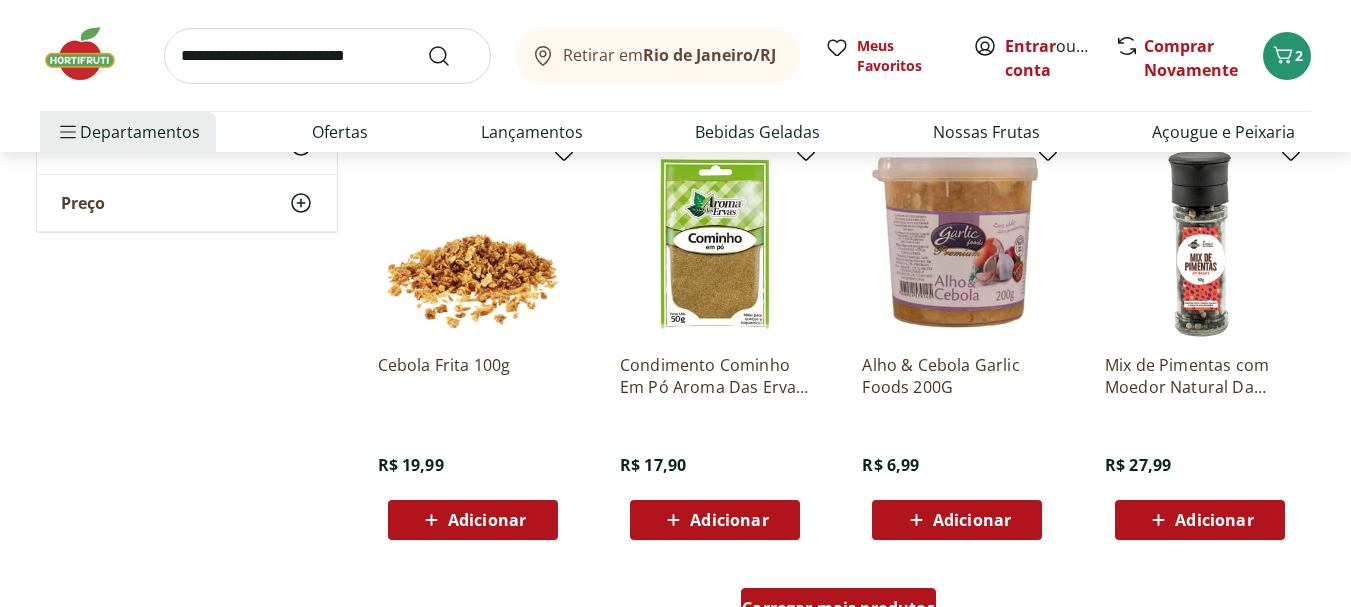 click on "Carregar mais produtos" at bounding box center [838, 608] 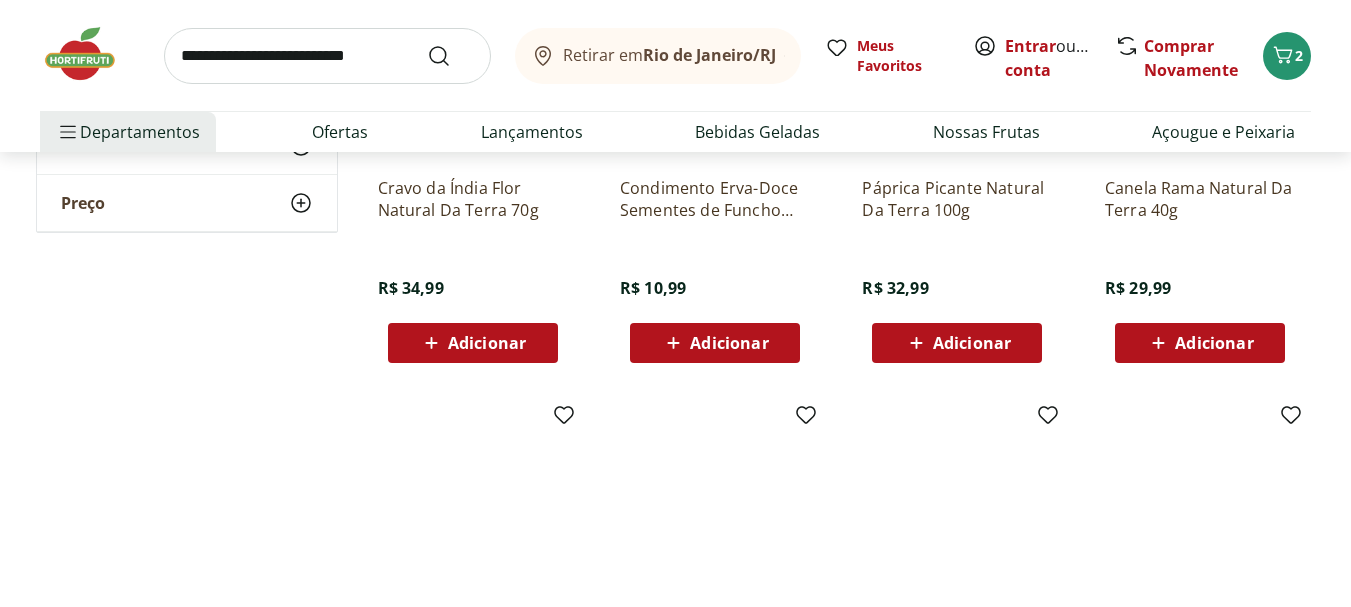 scroll, scrollTop: 6276, scrollLeft: 0, axis: vertical 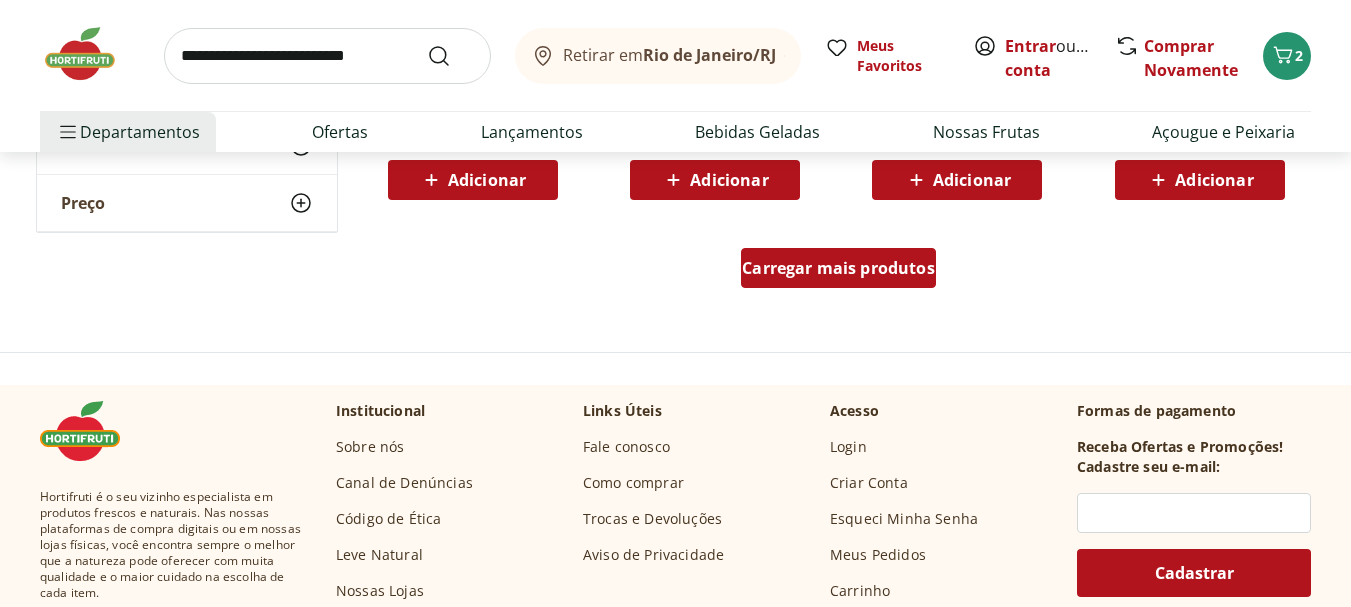 click on "Carregar mais produtos" at bounding box center [838, 272] 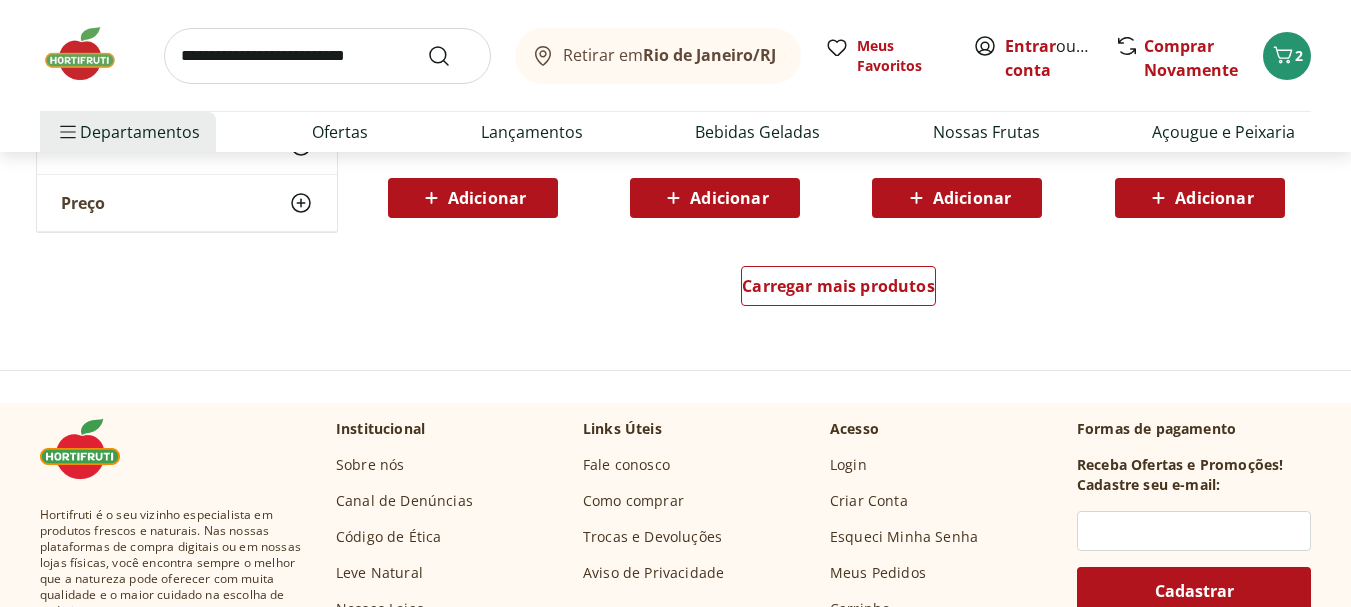 scroll, scrollTop: 7976, scrollLeft: 0, axis: vertical 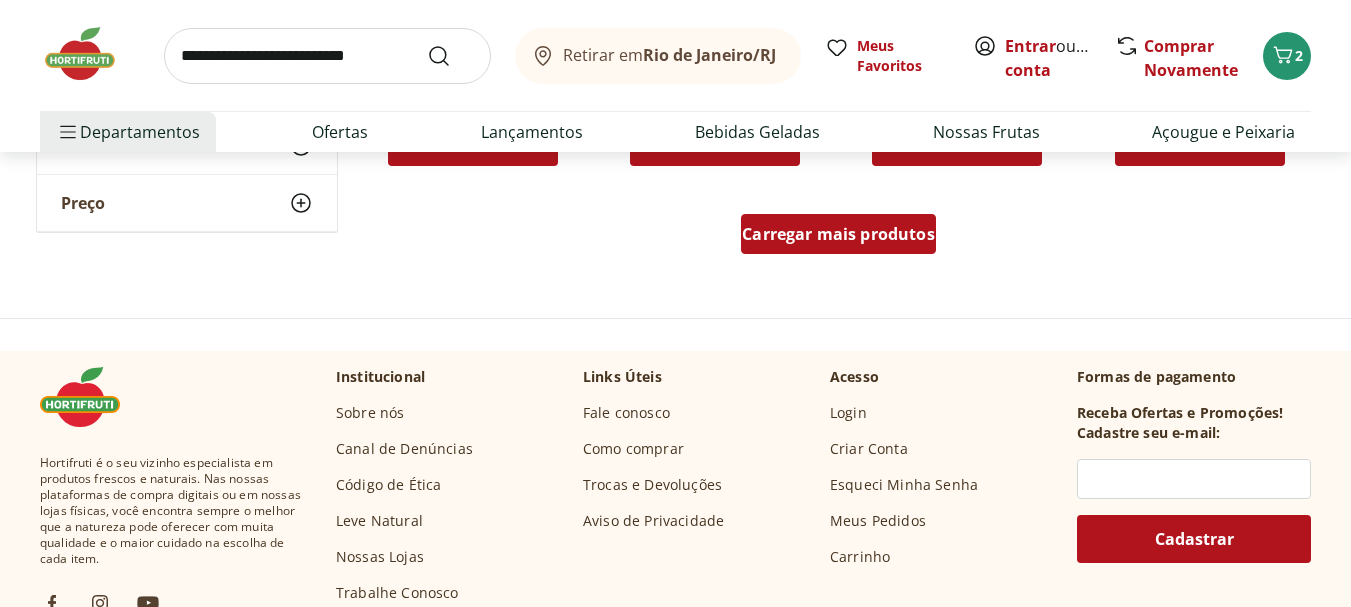 click on "Carregar mais produtos" at bounding box center [838, 234] 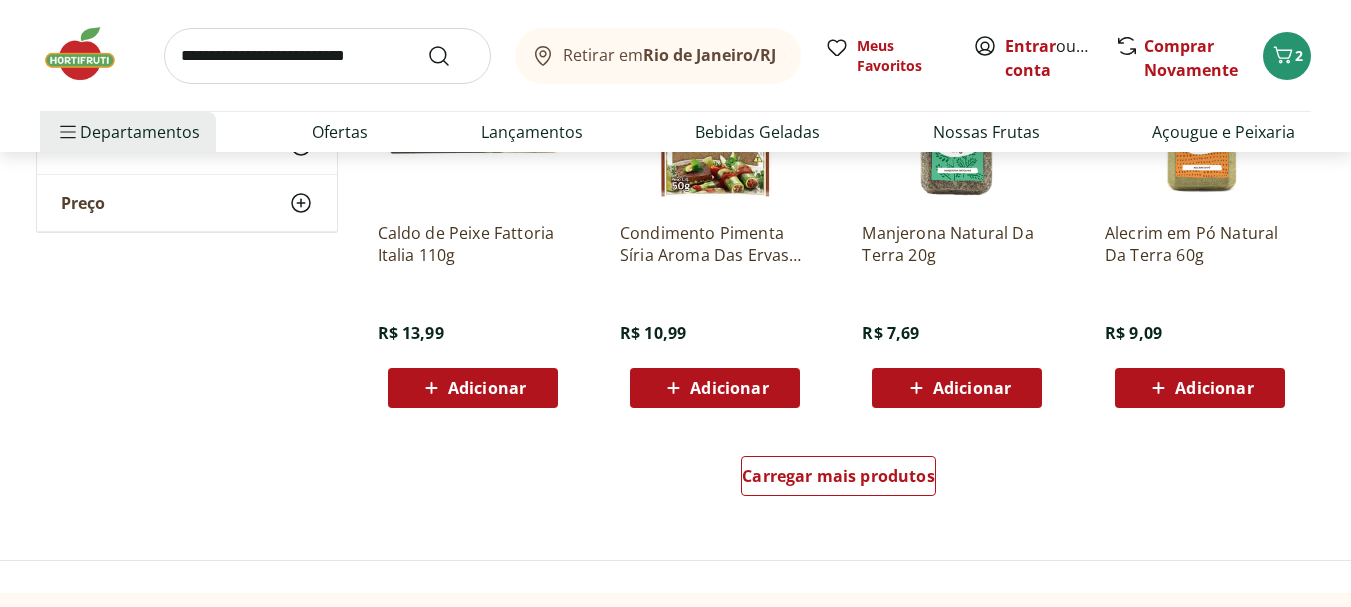 scroll, scrollTop: 9274, scrollLeft: 0, axis: vertical 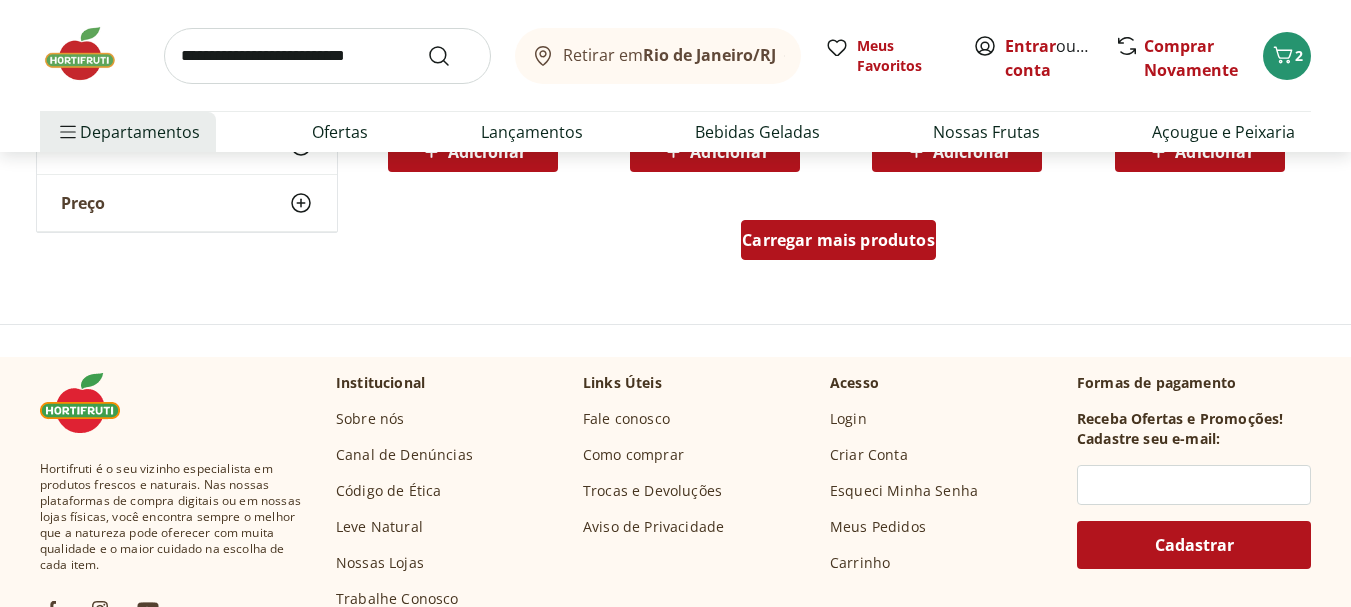 click on "Carregar mais produtos" at bounding box center (838, 240) 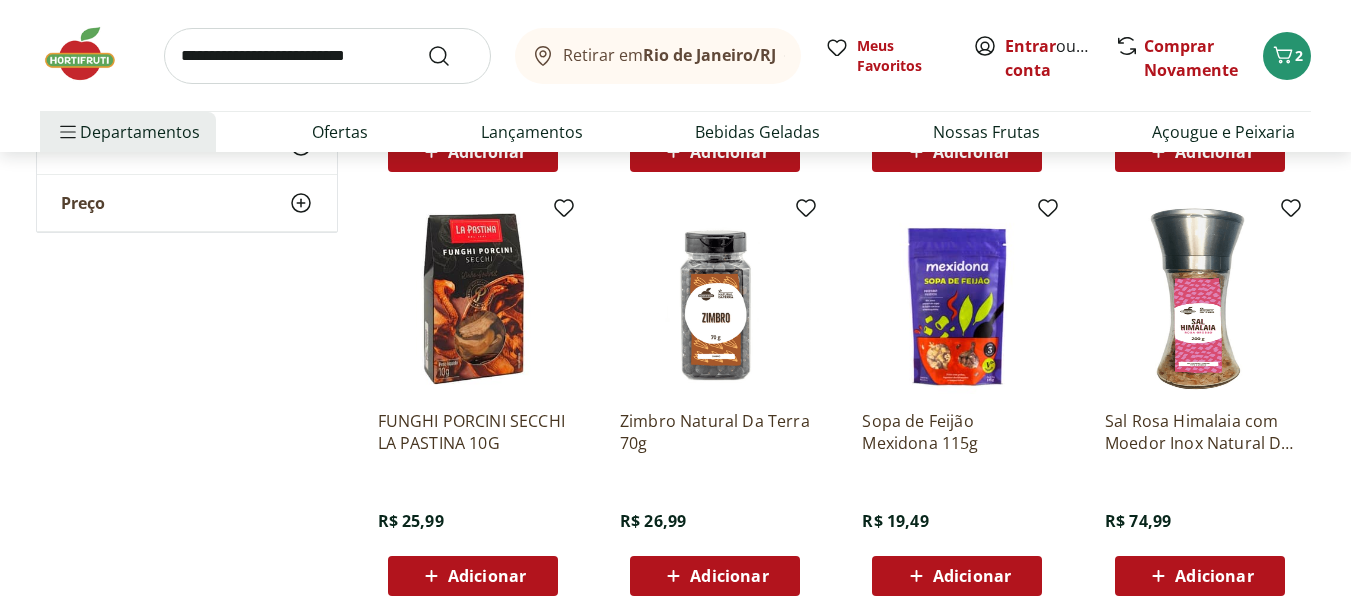 scroll, scrollTop: 9295, scrollLeft: 0, axis: vertical 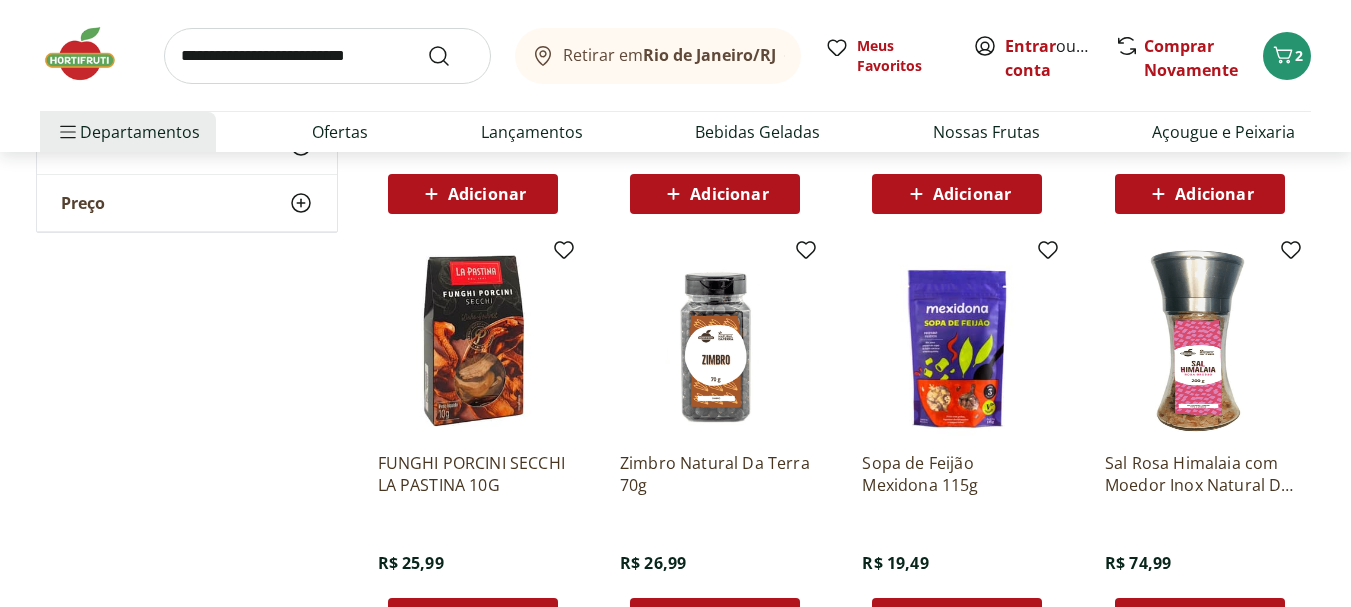 click at bounding box center (715, 341) 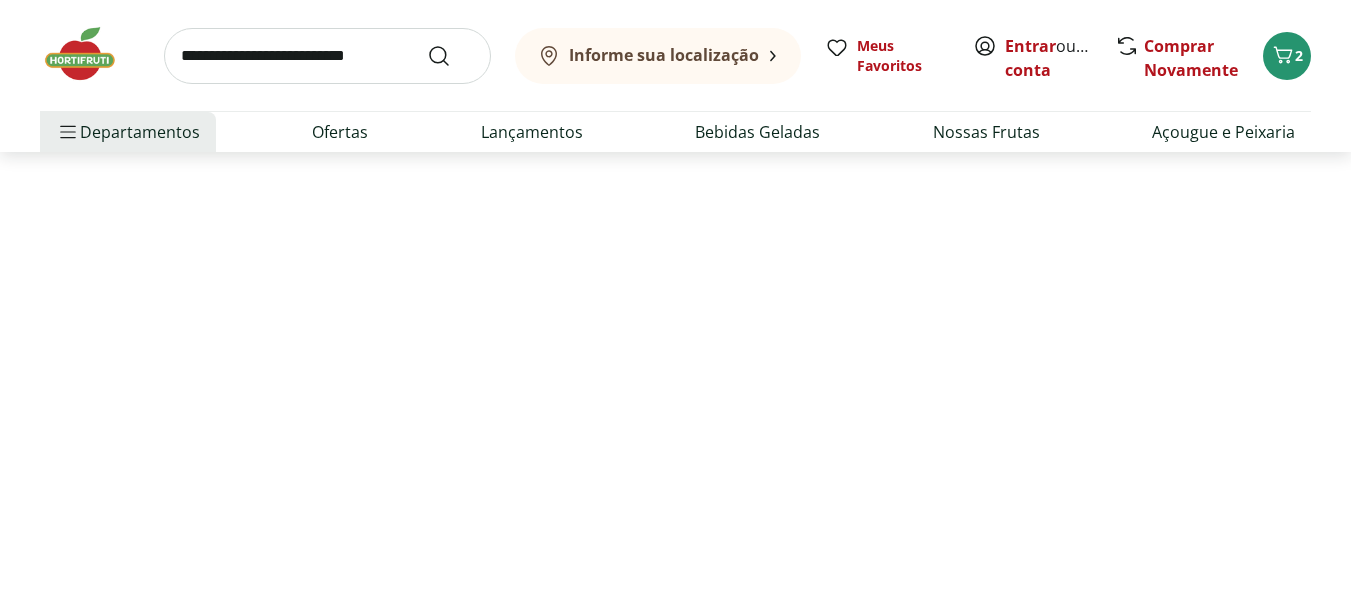 scroll, scrollTop: 0, scrollLeft: 0, axis: both 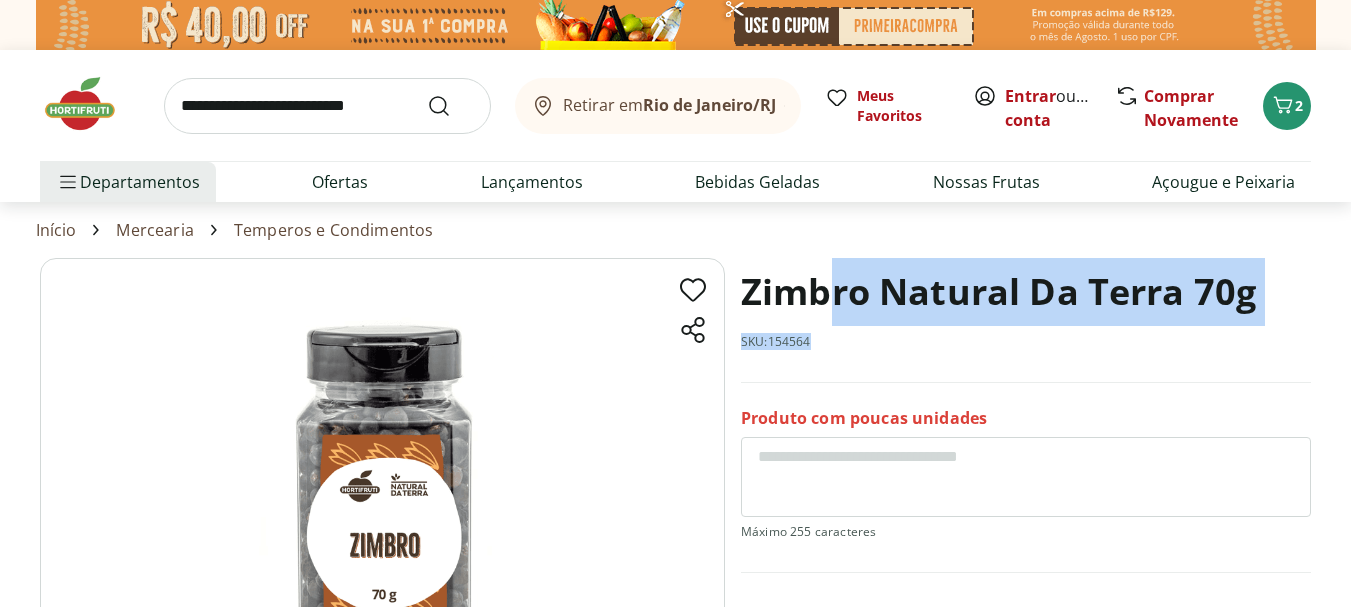 click on "Zimbro Natural Da Terra 70g SKU:  154564" at bounding box center (1026, 320) 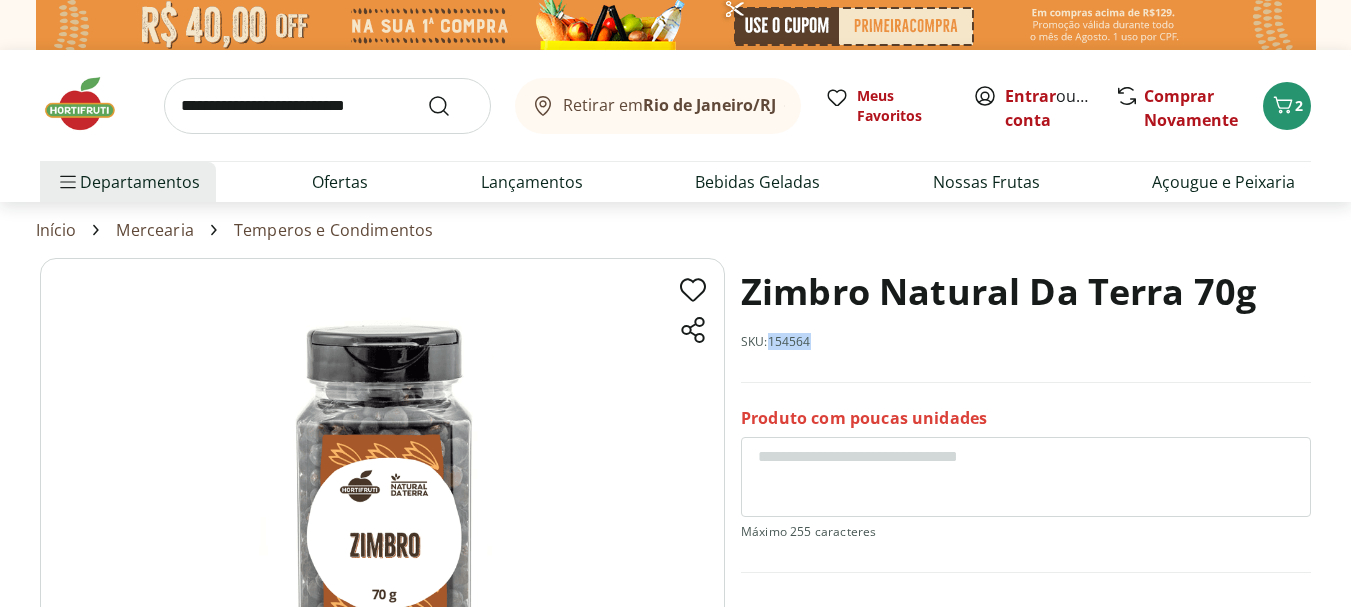 drag, startPoint x: 816, startPoint y: 342, endPoint x: 774, endPoint y: 348, distance: 42.426407 